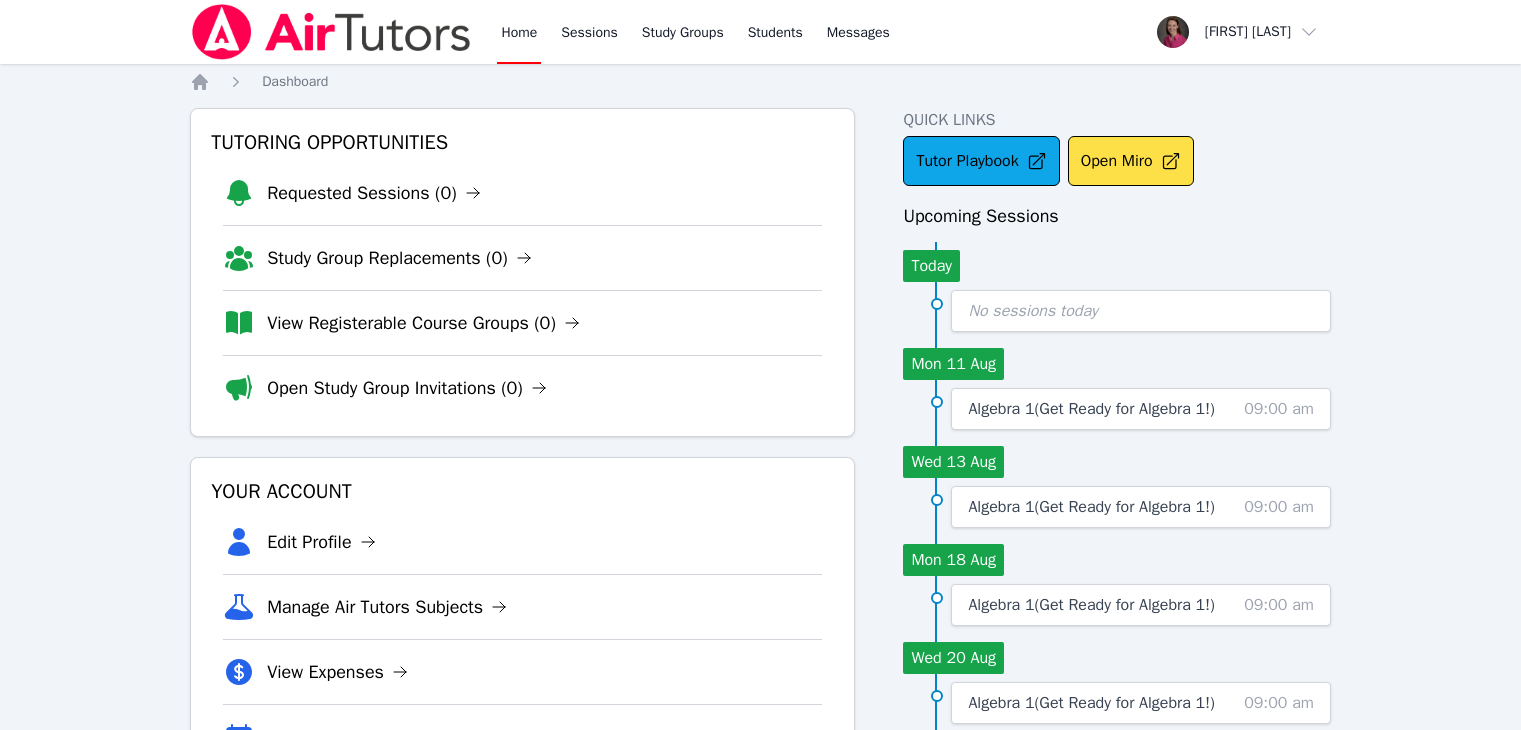 scroll, scrollTop: 0, scrollLeft: 0, axis: both 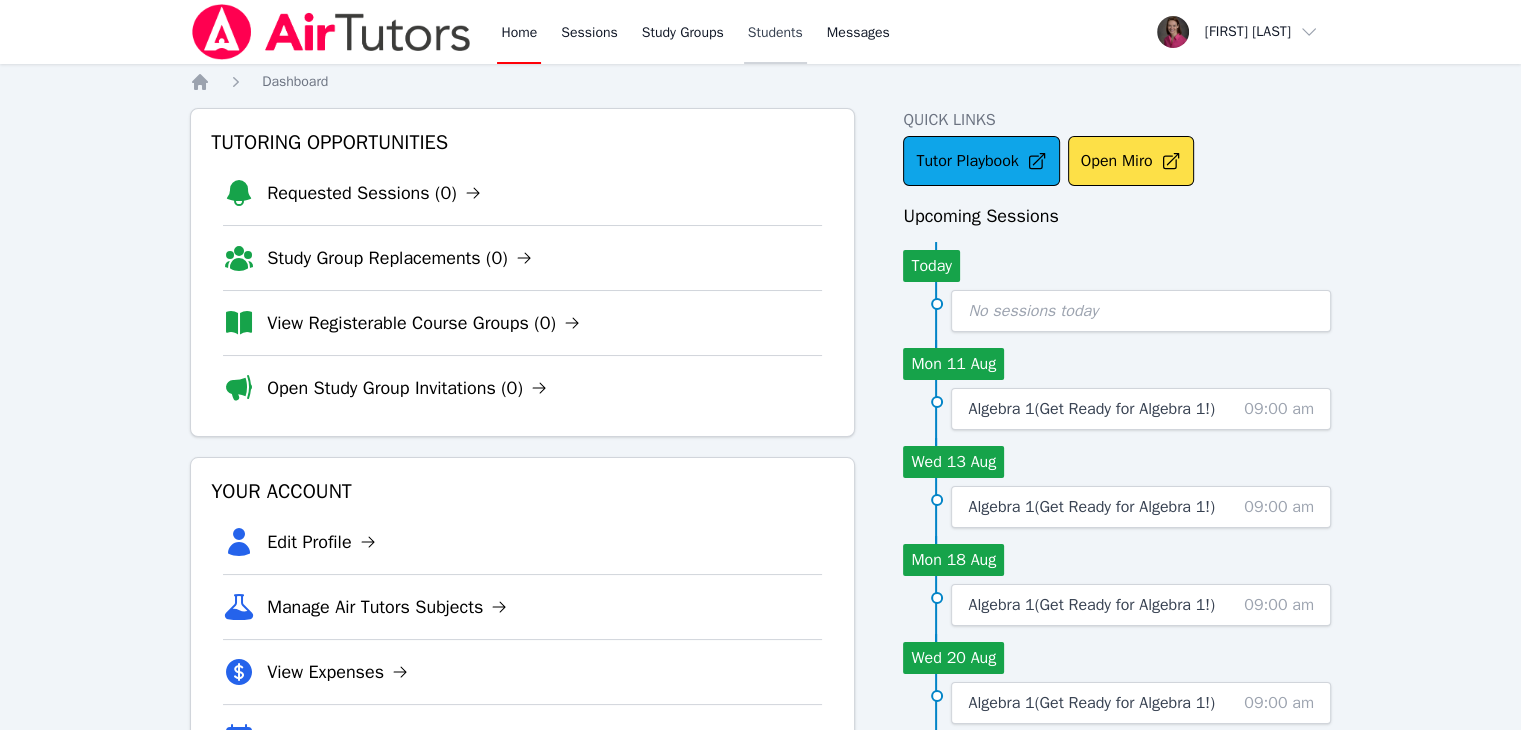 click on "Students" at bounding box center [775, 32] 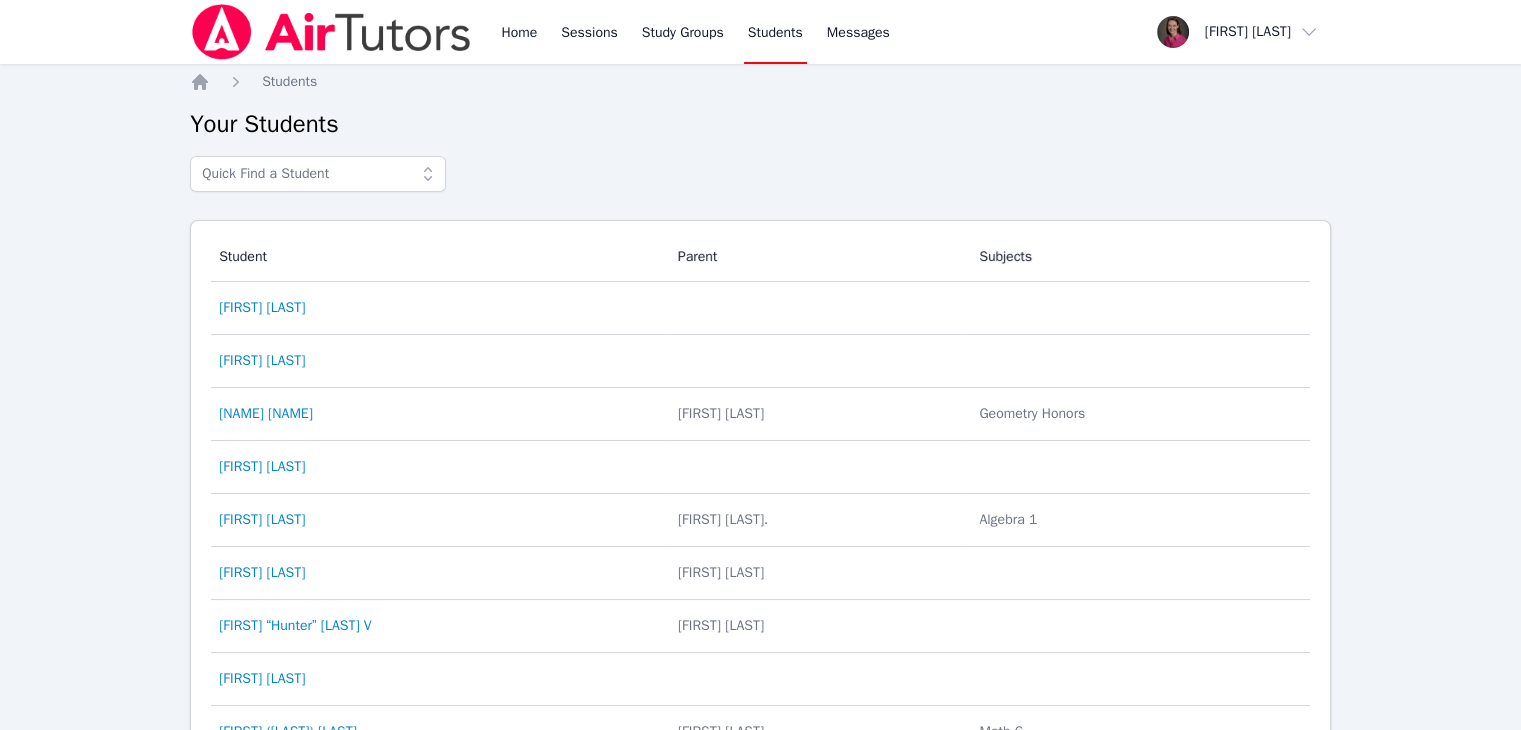 click 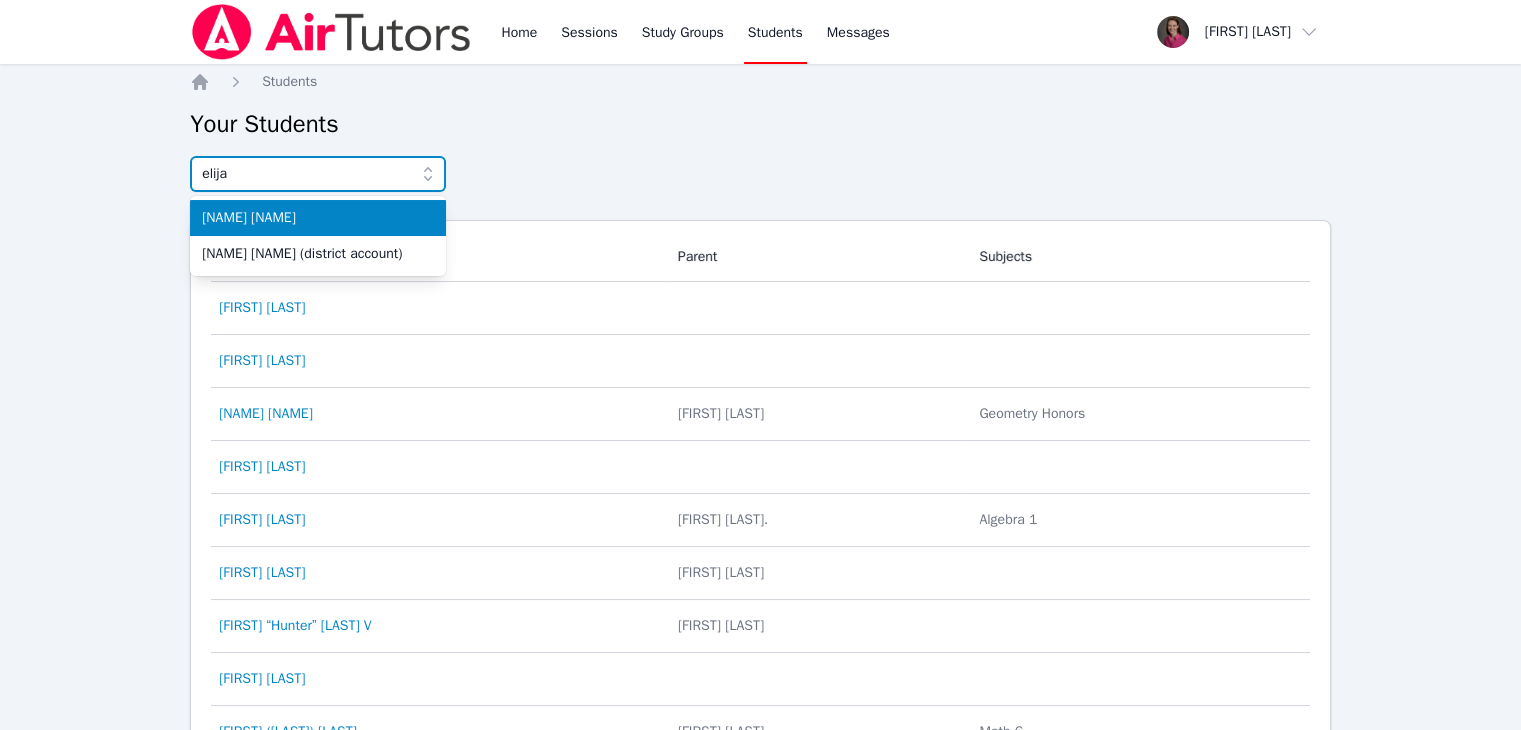 type on "elija" 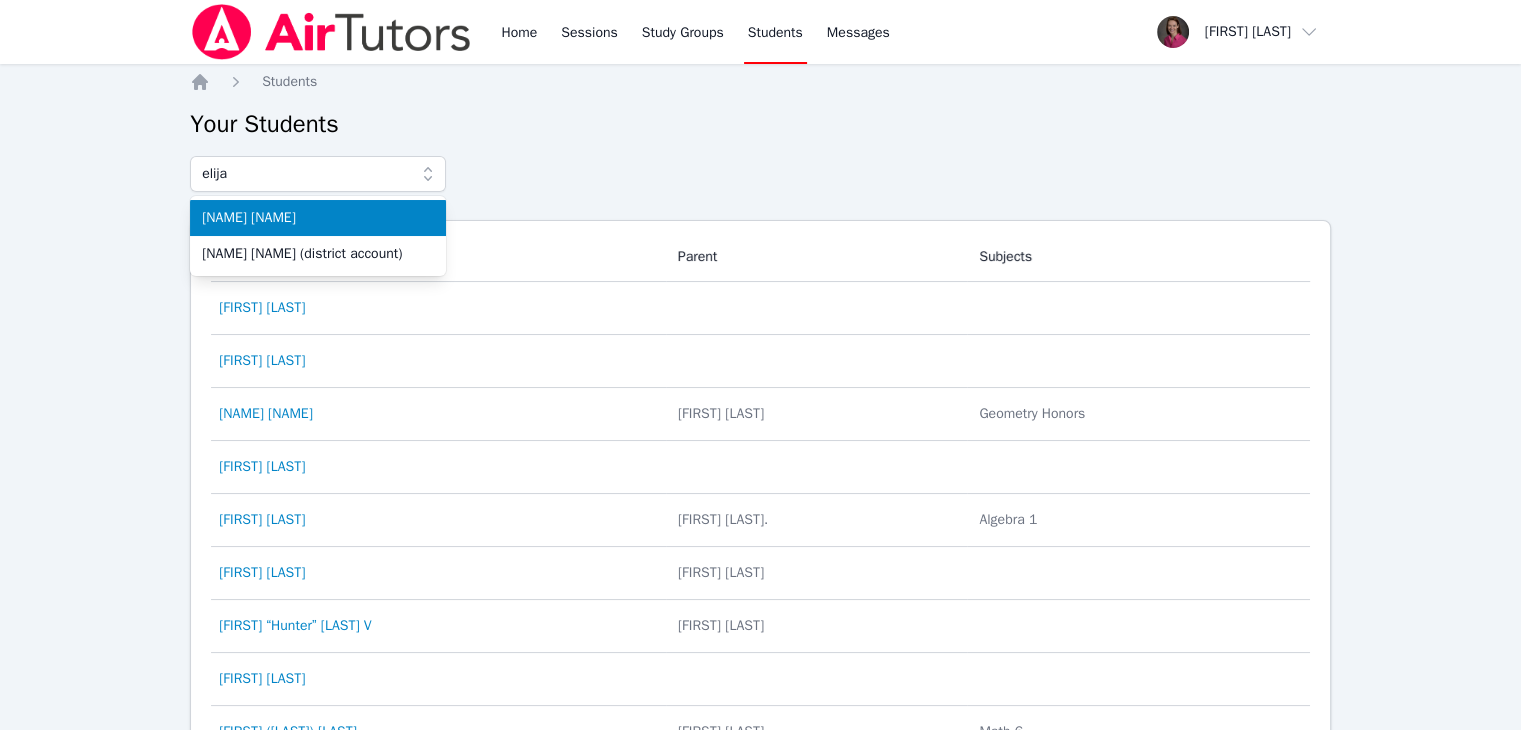 click on "[NAME] [NAME]" at bounding box center [318, 218] 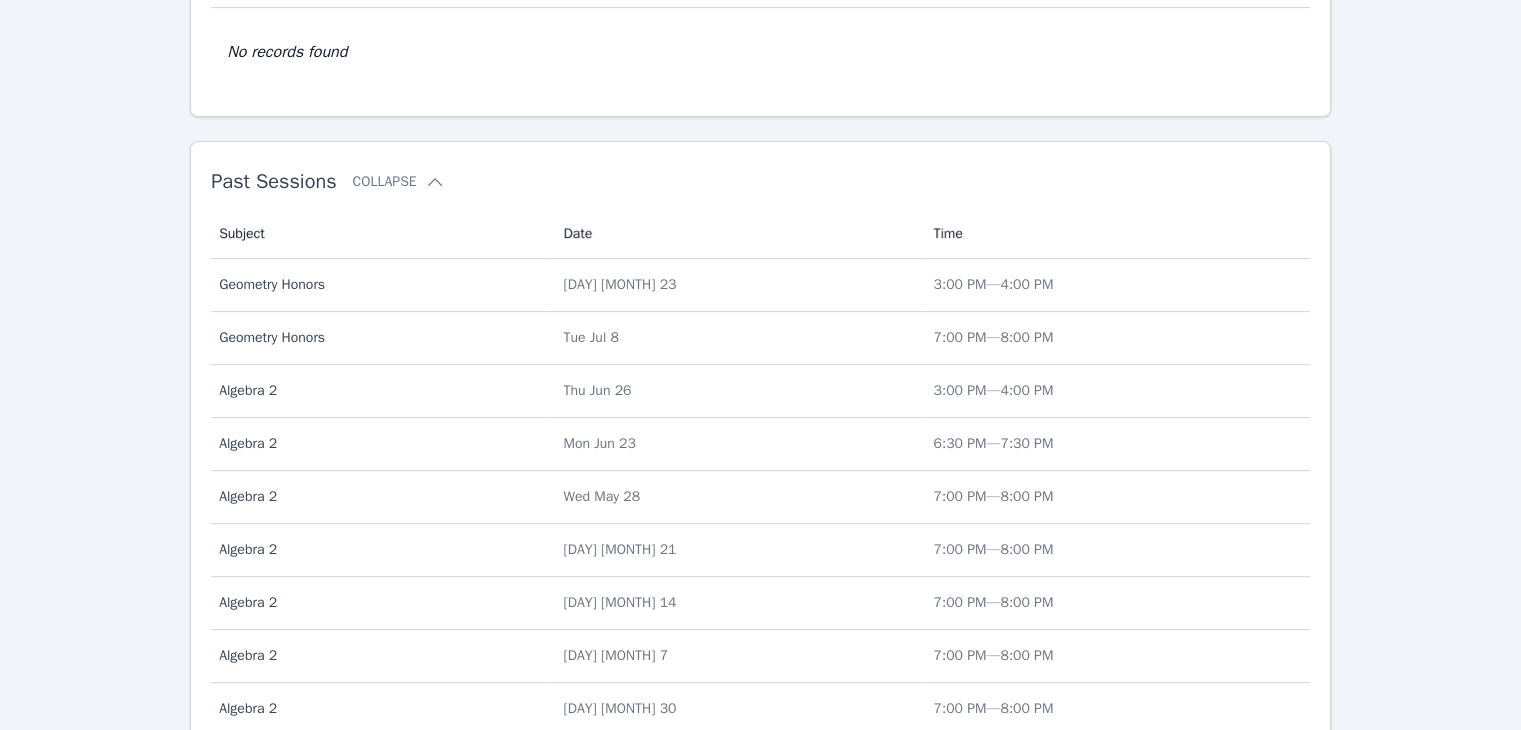 scroll, scrollTop: 693, scrollLeft: 0, axis: vertical 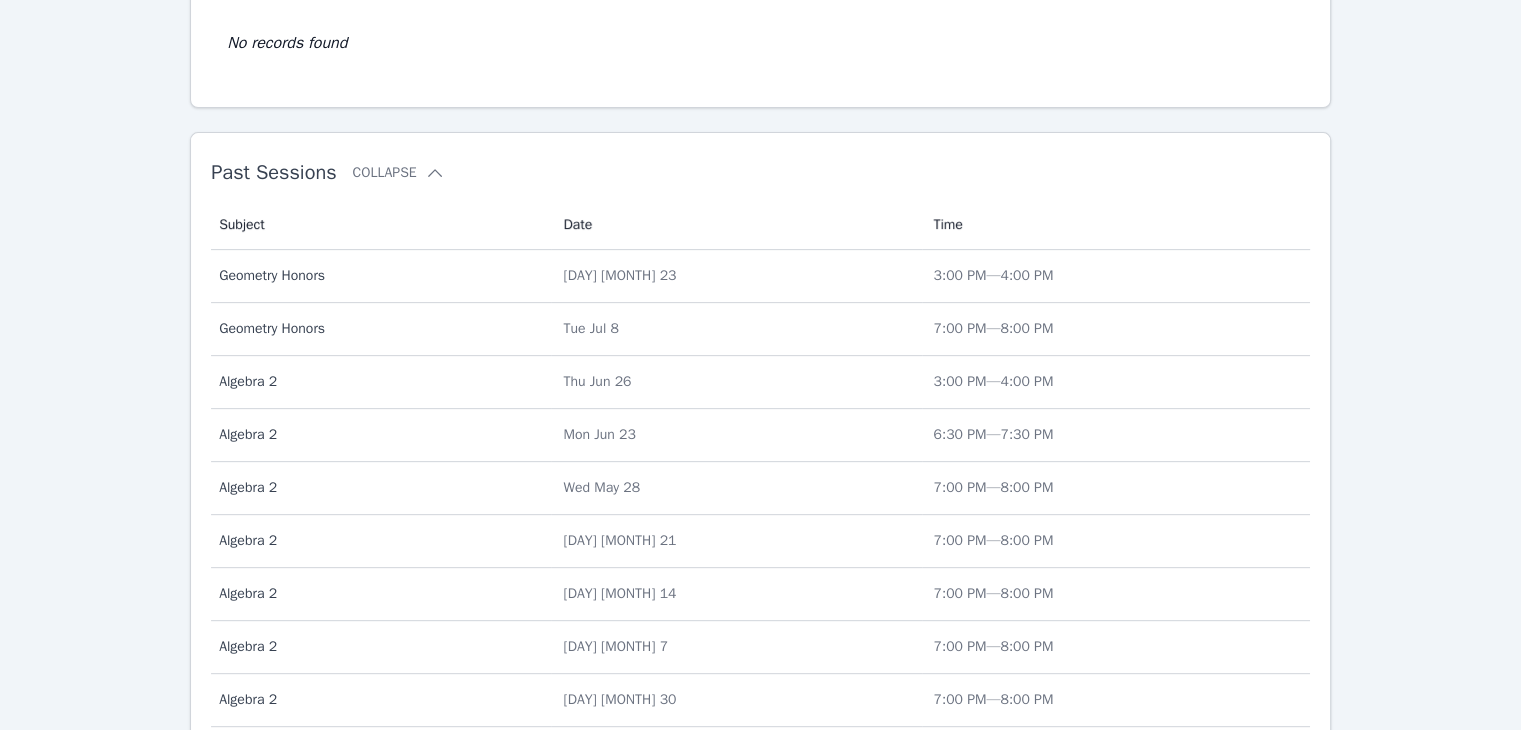 drag, startPoint x: 1469, startPoint y: 461, endPoint x: 1460, endPoint y: 498, distance: 38.078865 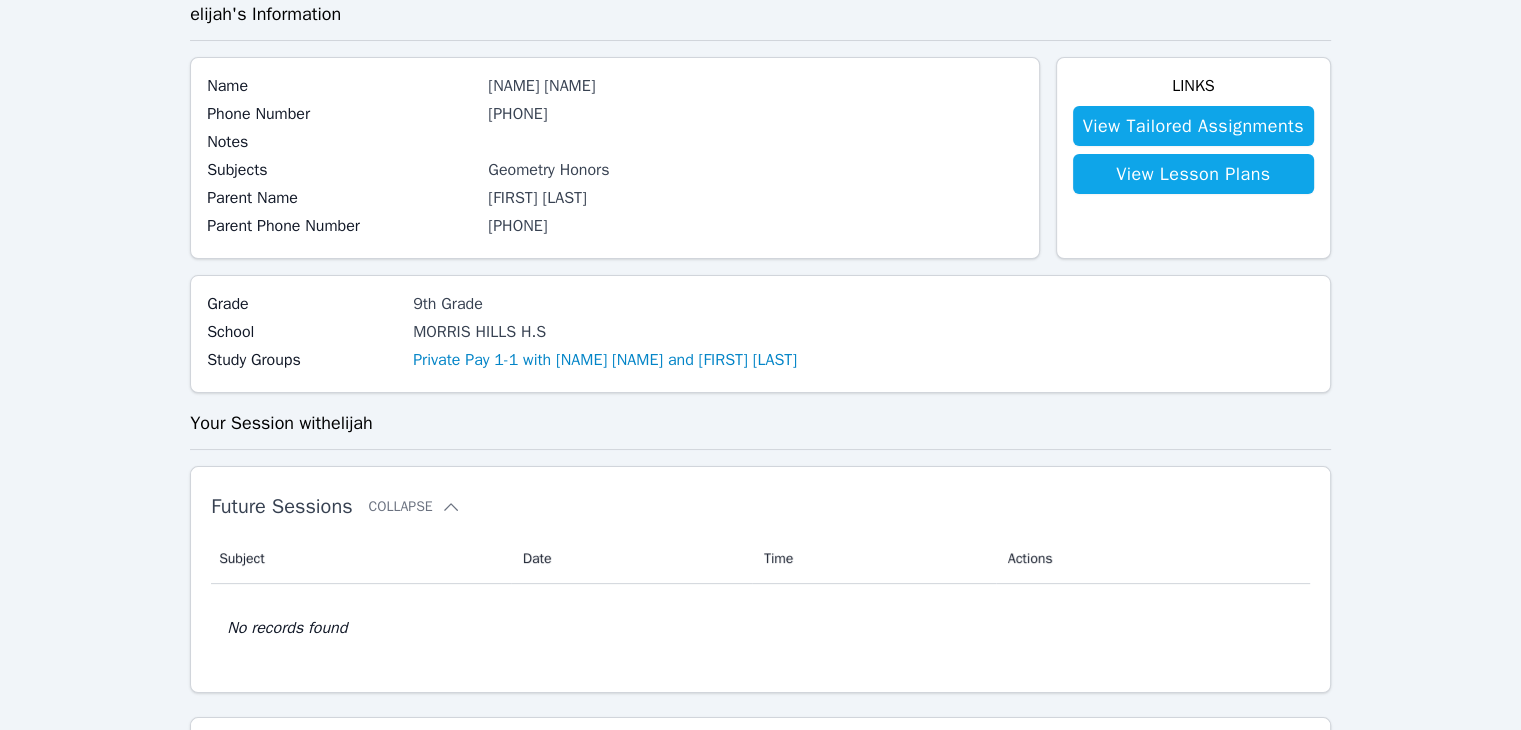 scroll, scrollTop: 0, scrollLeft: 0, axis: both 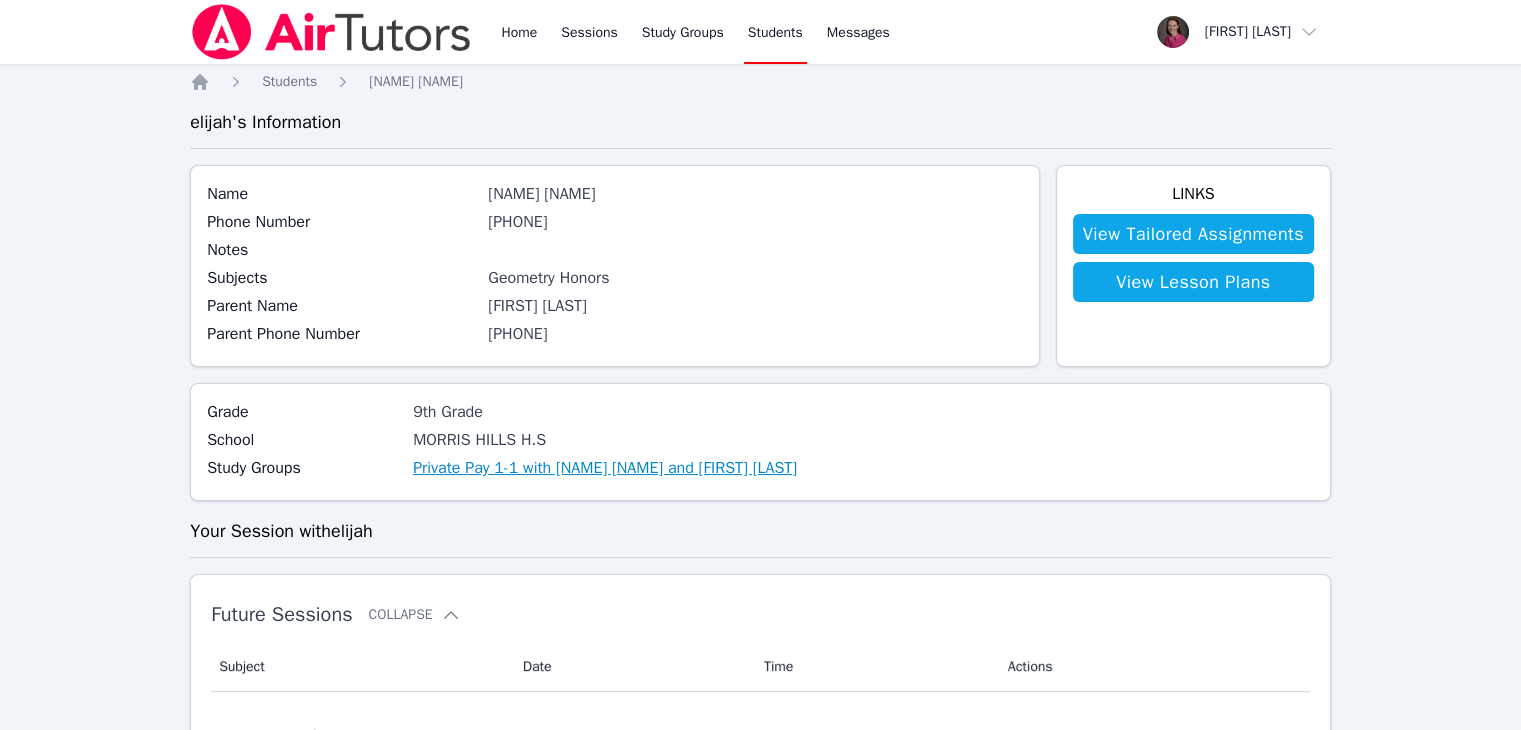 click on "Private Pay 1-1 with [NAME] [NAME] and [FIRST] [LAST]" at bounding box center [605, 468] 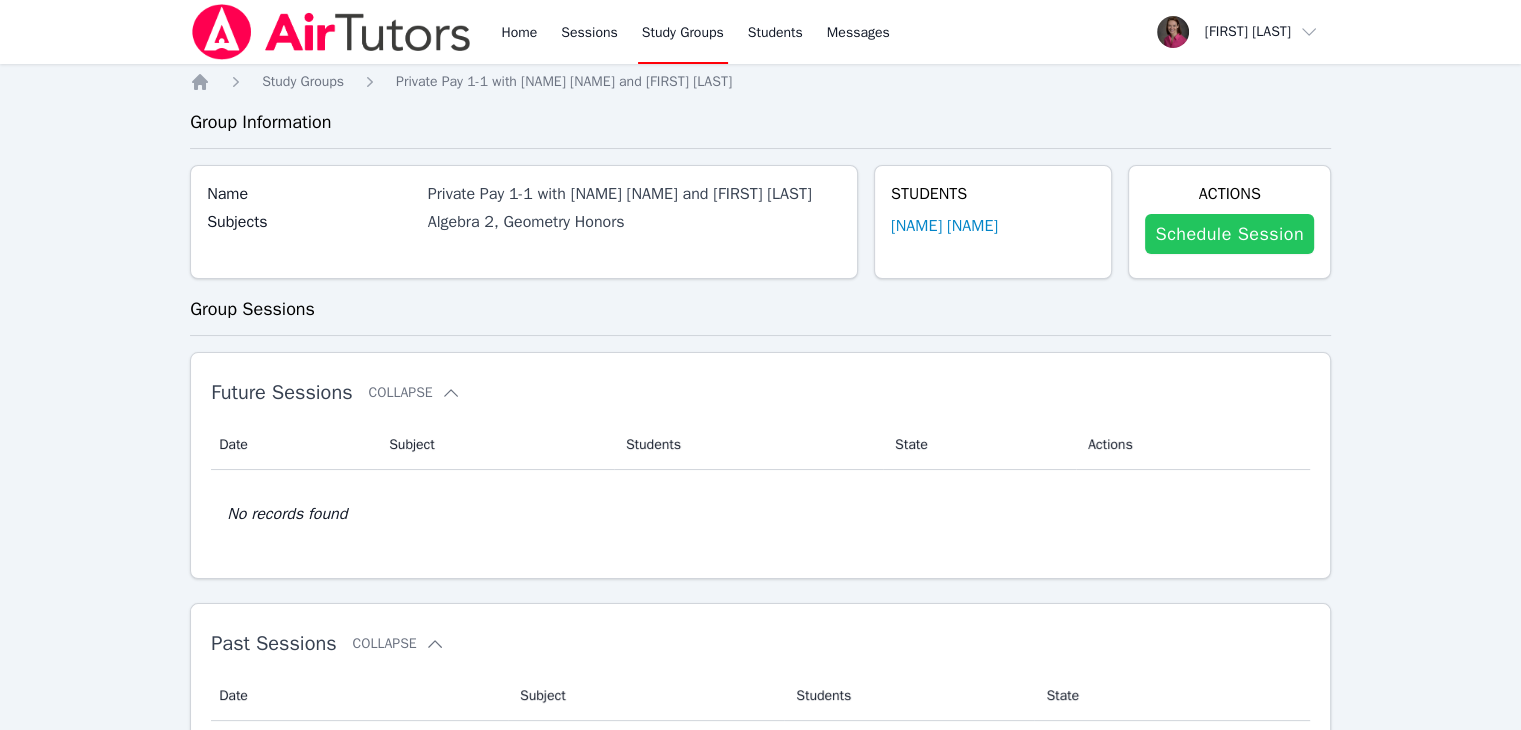 click on "Schedule Session" at bounding box center [1229, 234] 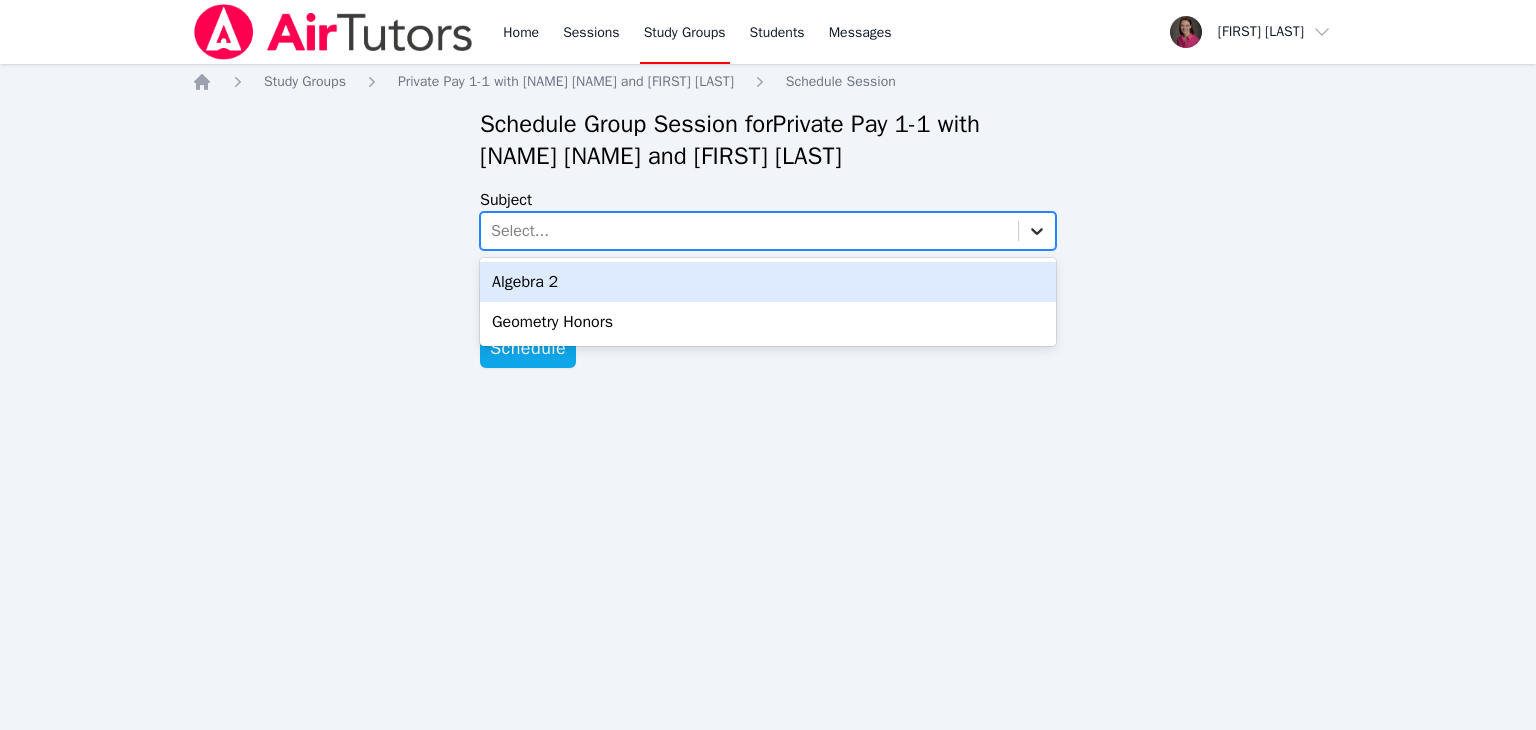 click 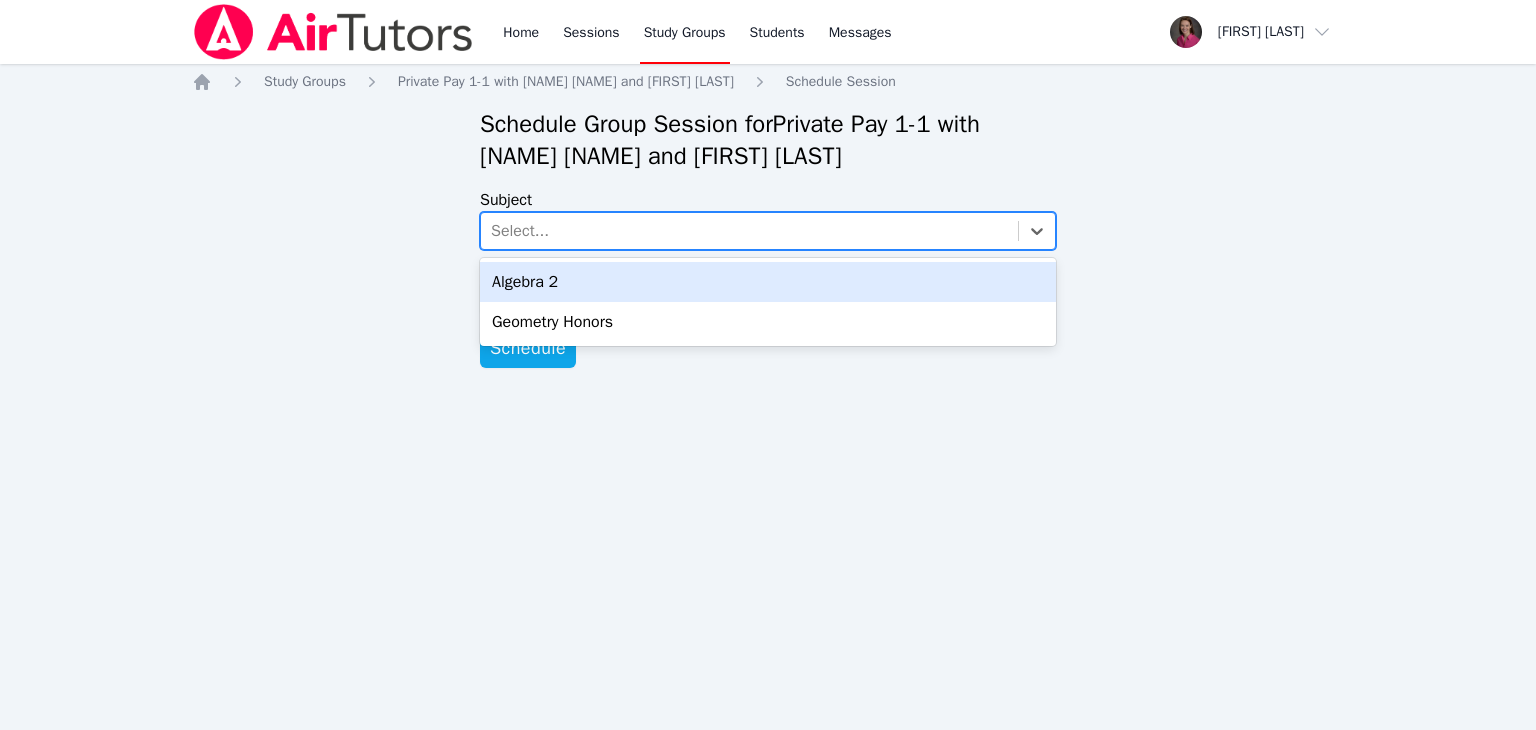 click on "Algebra 2" at bounding box center [768, 282] 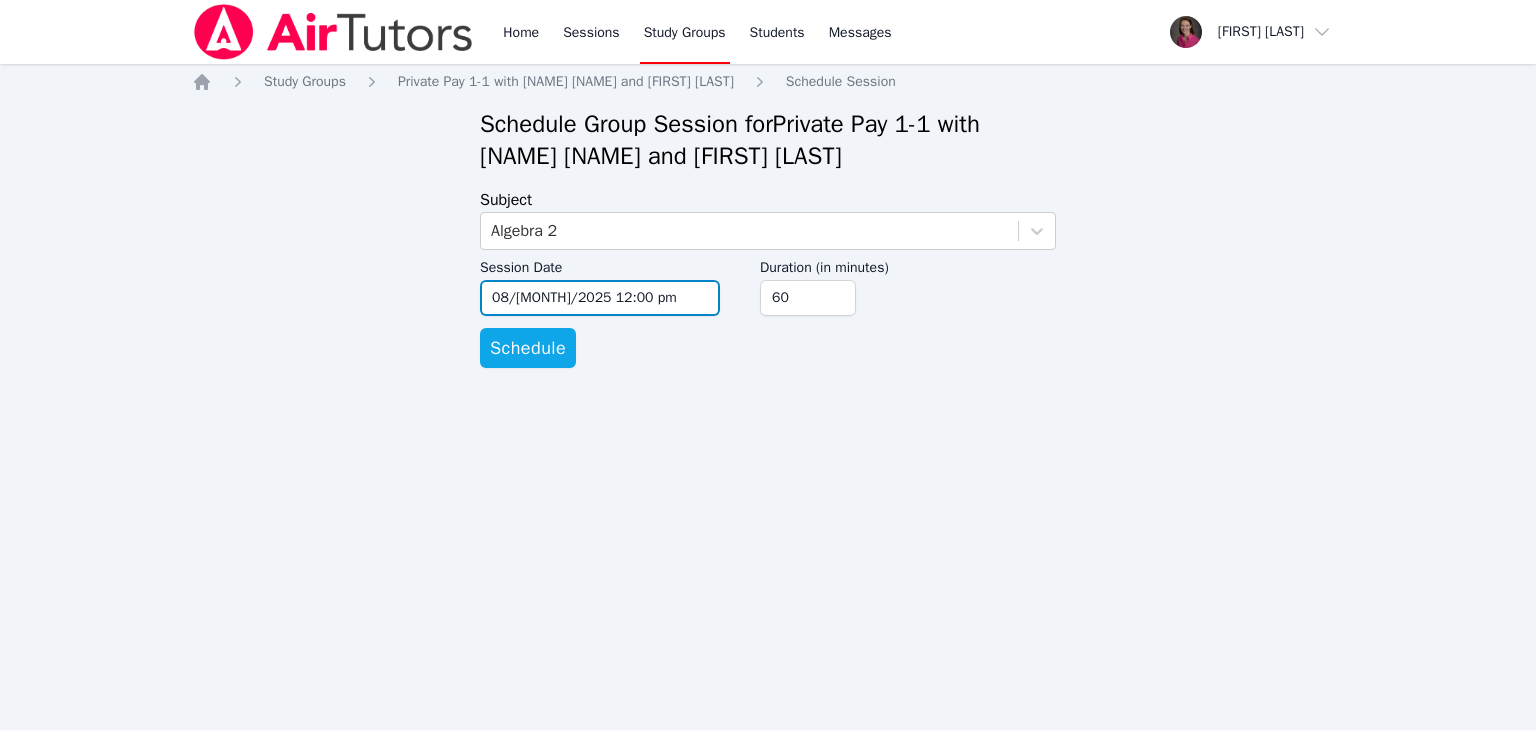 click on "08/[MONTH]/2025 12:00 pm" at bounding box center [600, 298] 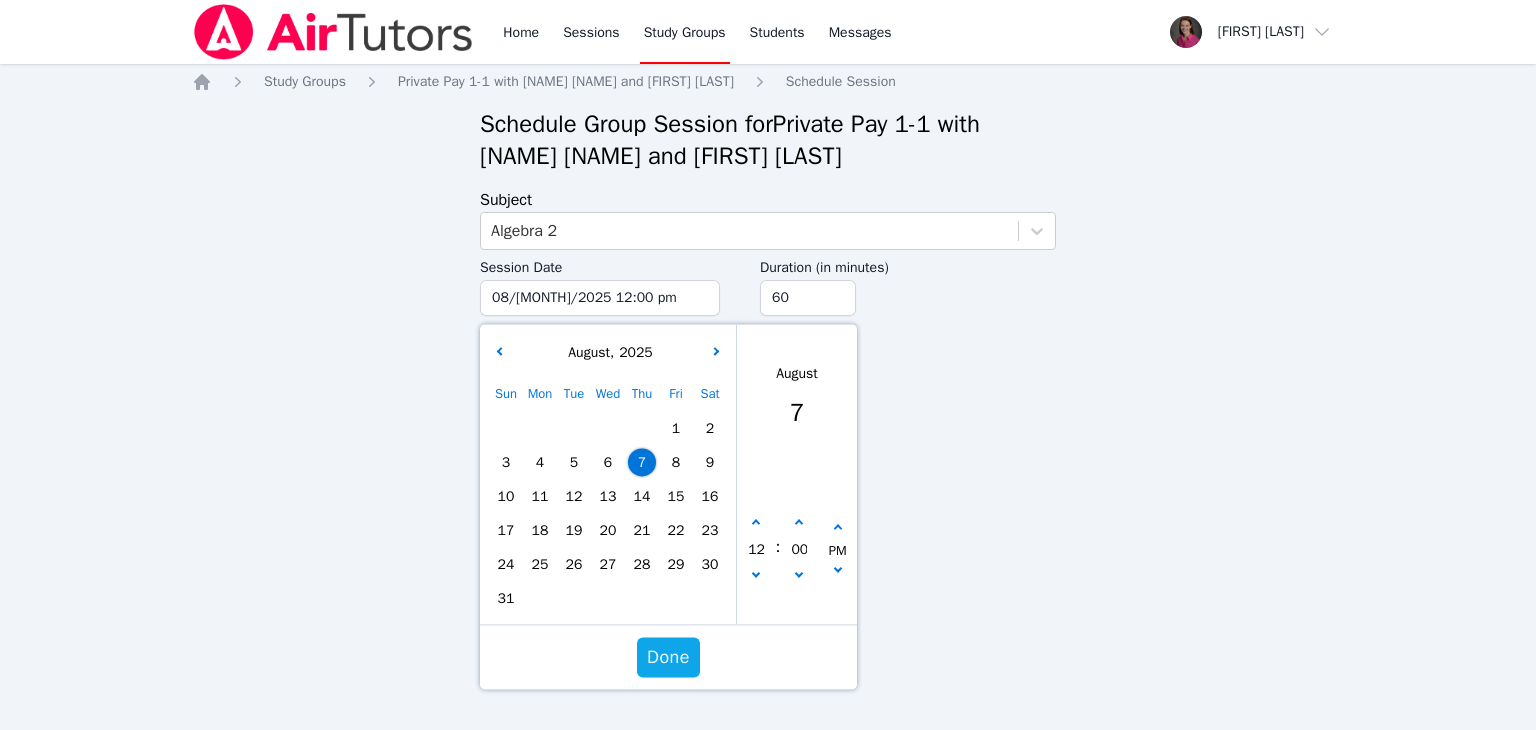 click on "12" at bounding box center [574, 496] 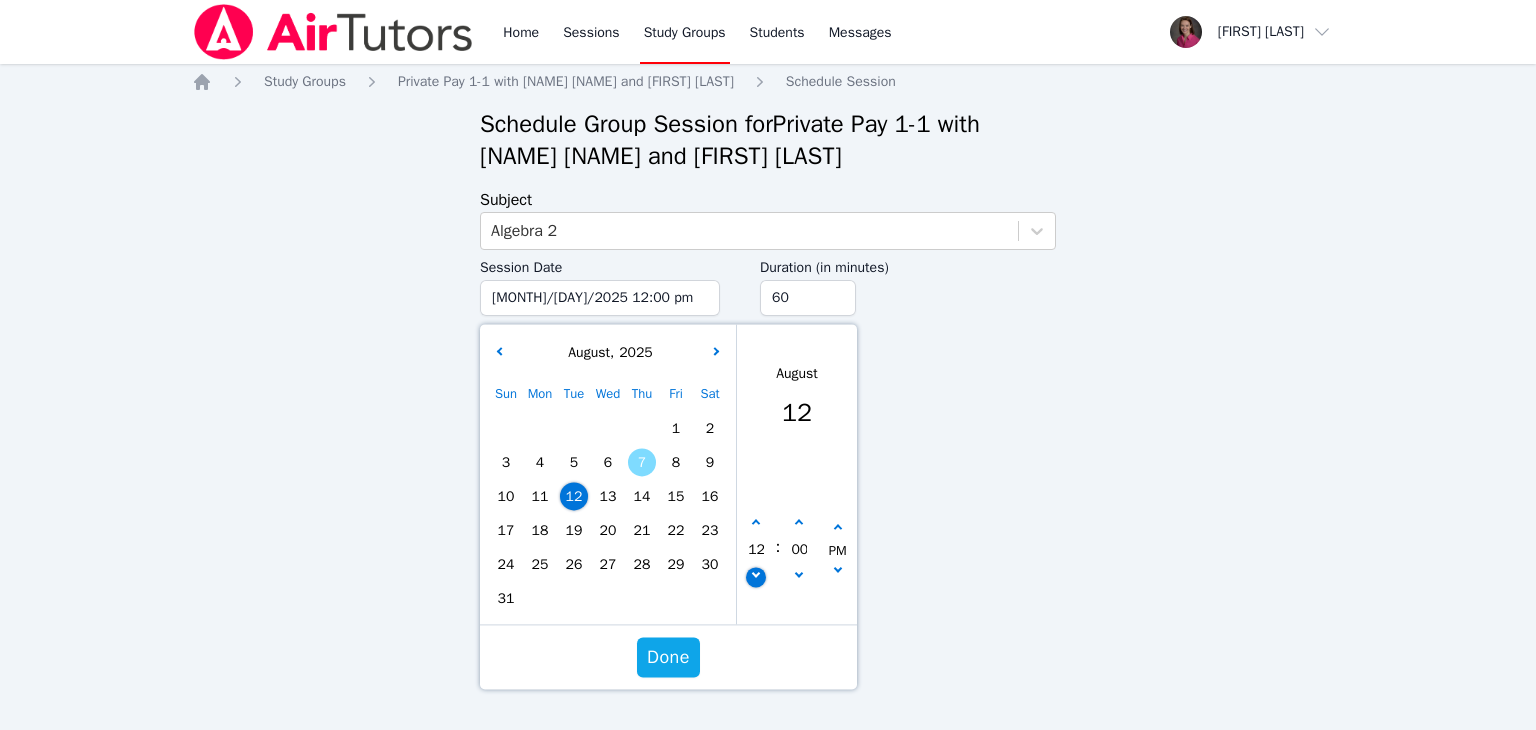 click at bounding box center [756, 577] 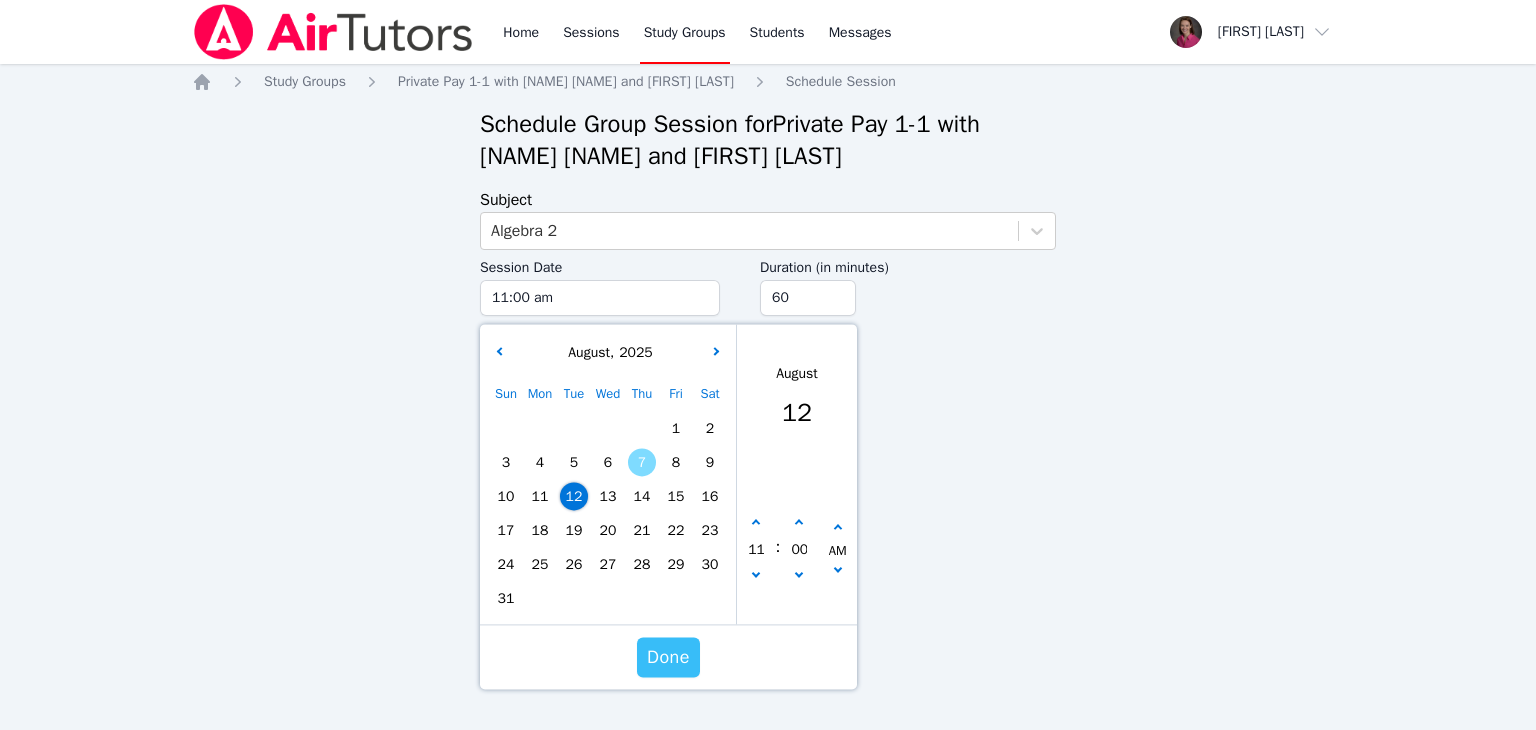 click on "Done" at bounding box center [668, 657] 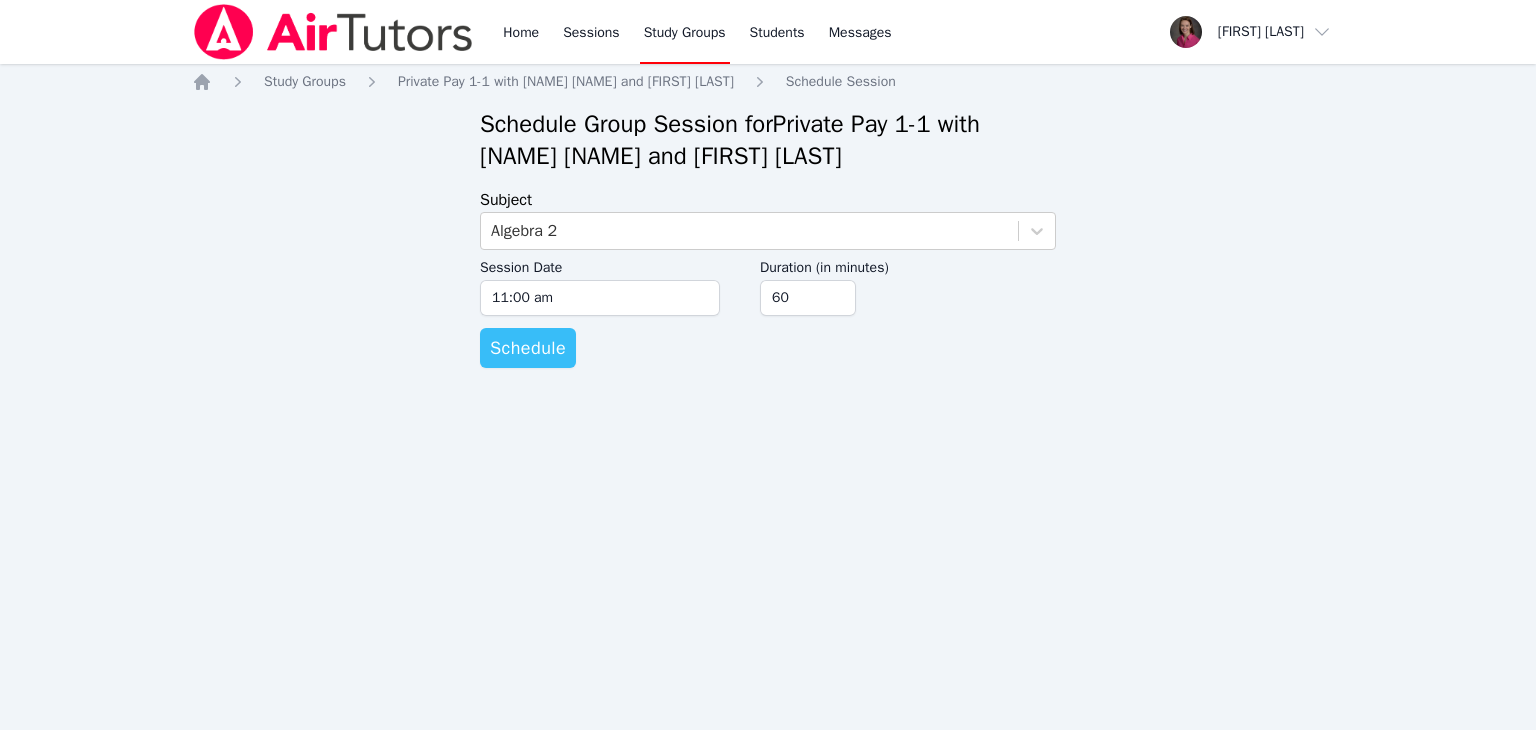 click on "Schedule" at bounding box center [528, 348] 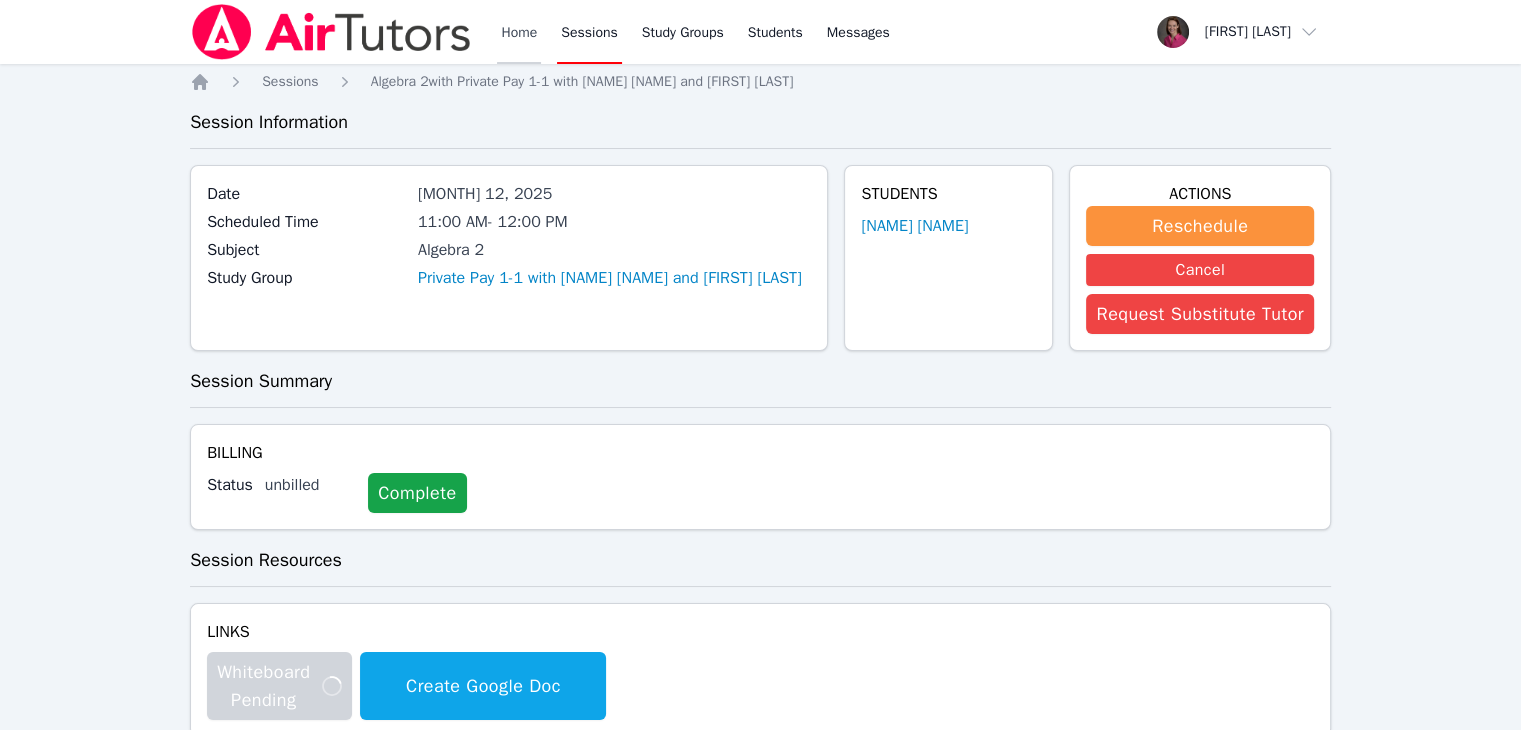 click on "Home" at bounding box center [519, 32] 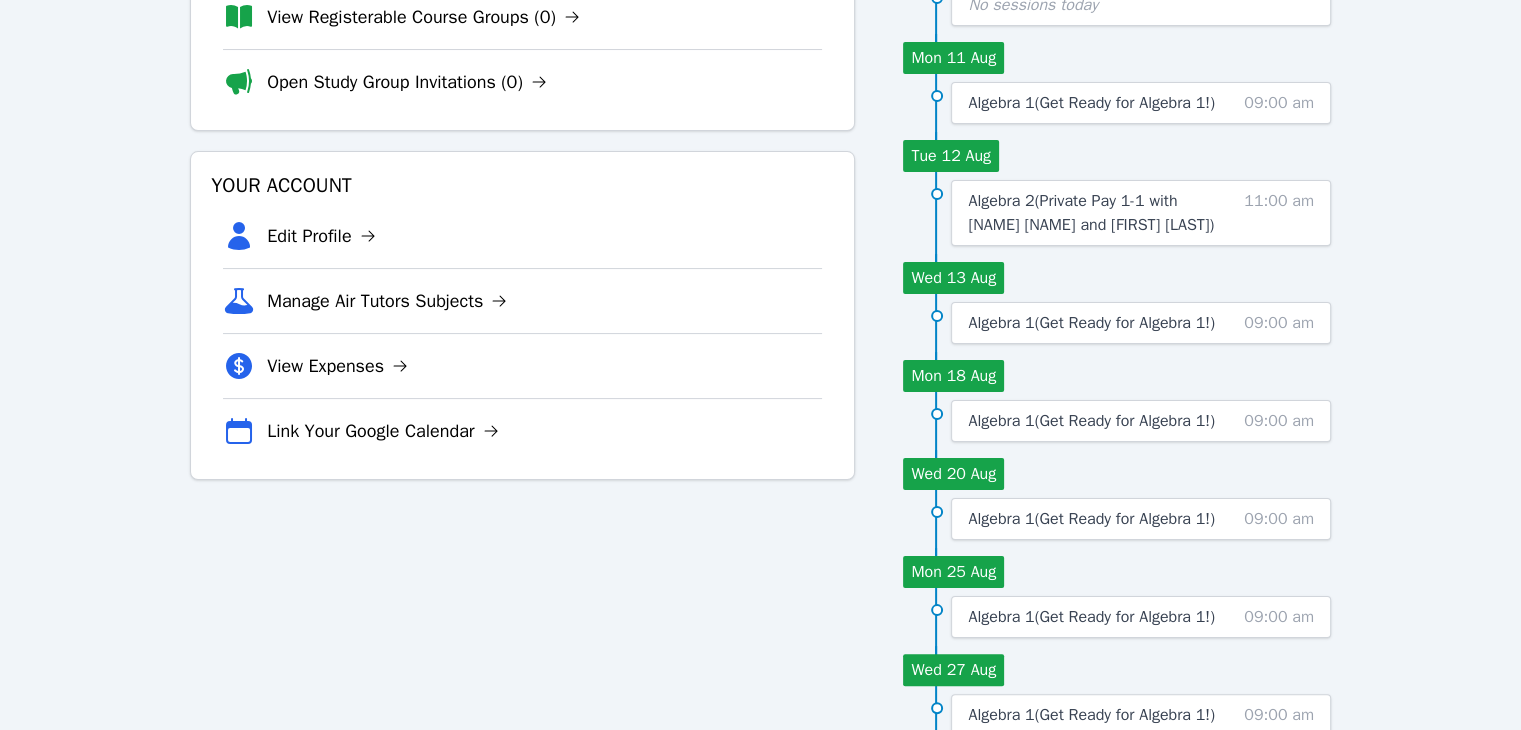 scroll, scrollTop: 356, scrollLeft: 0, axis: vertical 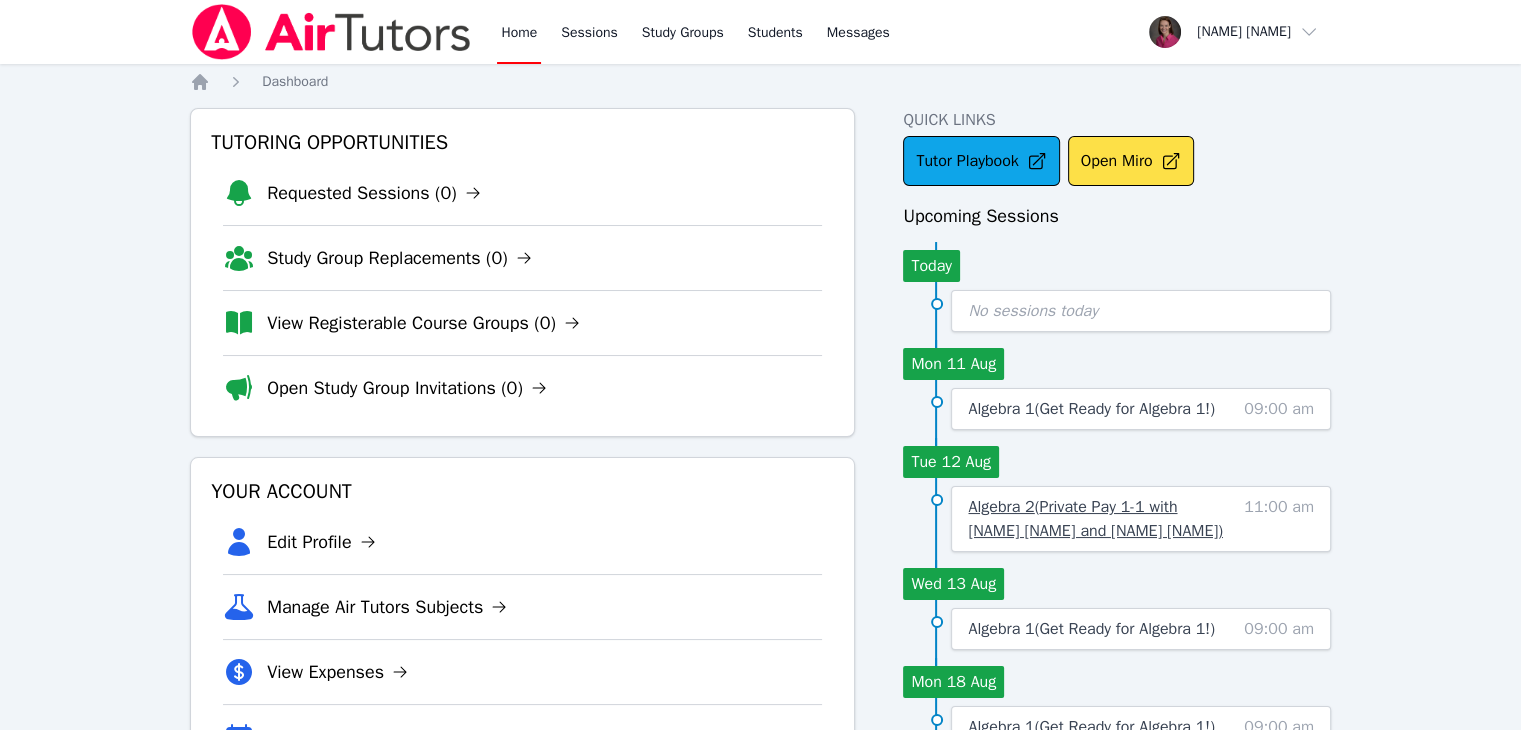 click on "Algebra 2  ( Private Pay 1-1 with [NAME] [NAME] and [NAME] [NAME] )" at bounding box center [1097, 519] 